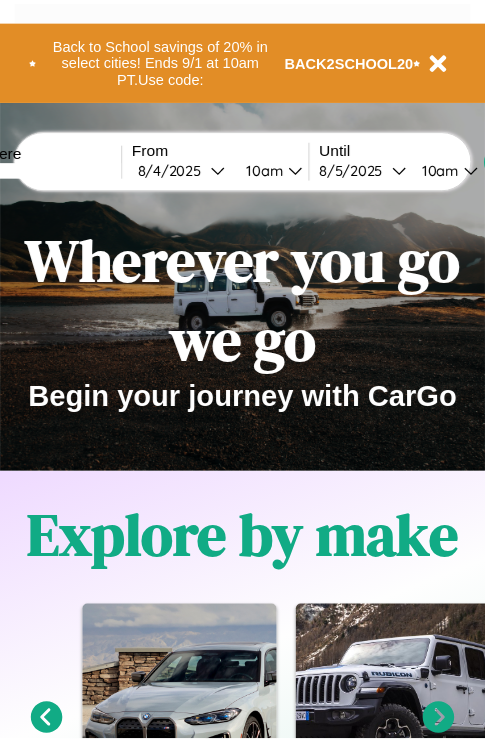scroll, scrollTop: 0, scrollLeft: 0, axis: both 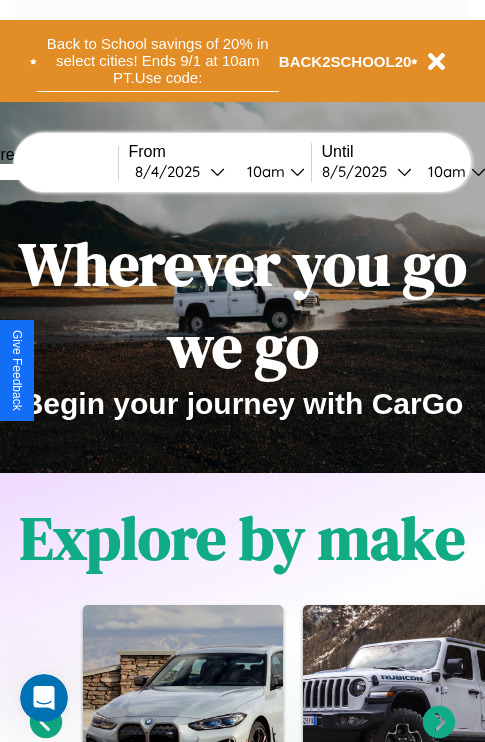 click on "Back to School savings of 20% in select cities! Ends 9/1 at 10am PT.  Use code:" at bounding box center [158, 61] 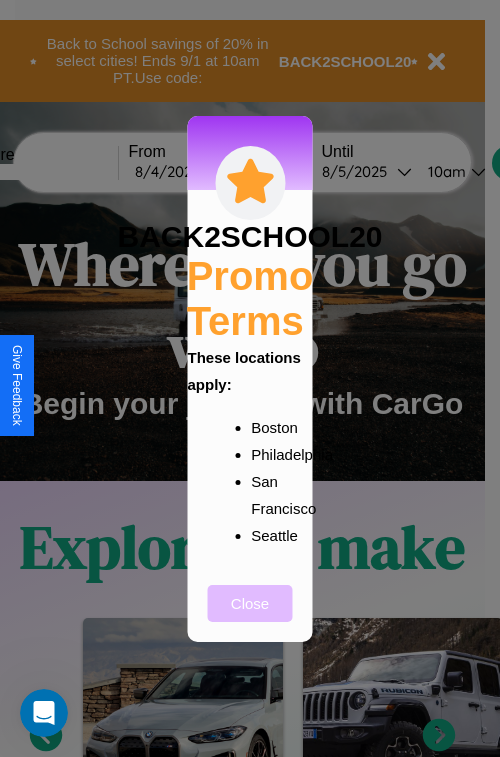 click on "Close" at bounding box center (250, 603) 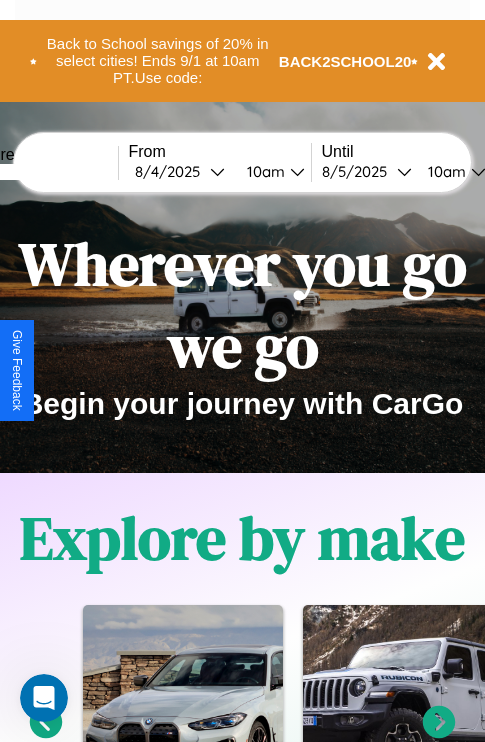 click at bounding box center [43, 172] 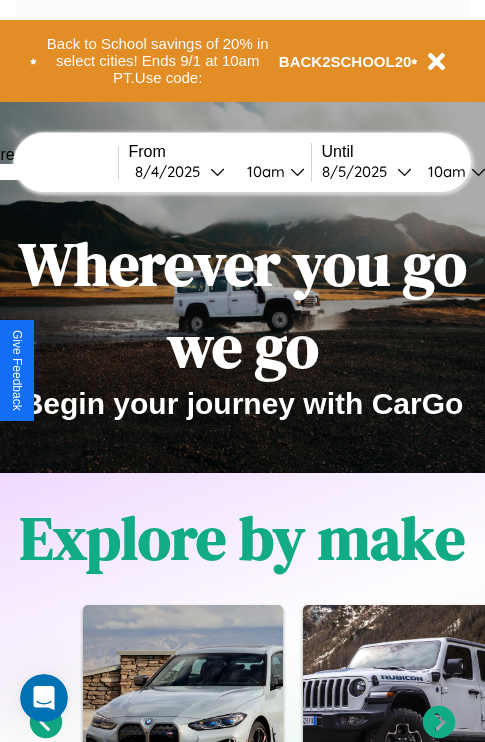 type on "*****" 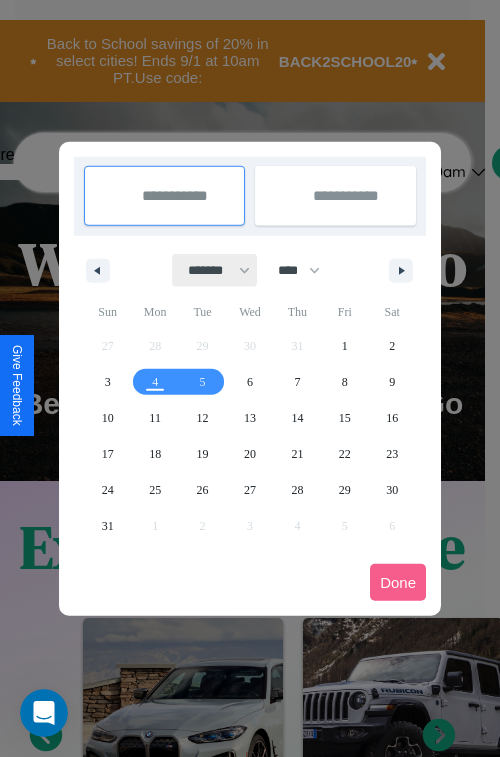 click on "******* ******** ***** ***** *** **** **** ****** ********* ******* ******** ********" at bounding box center (215, 270) 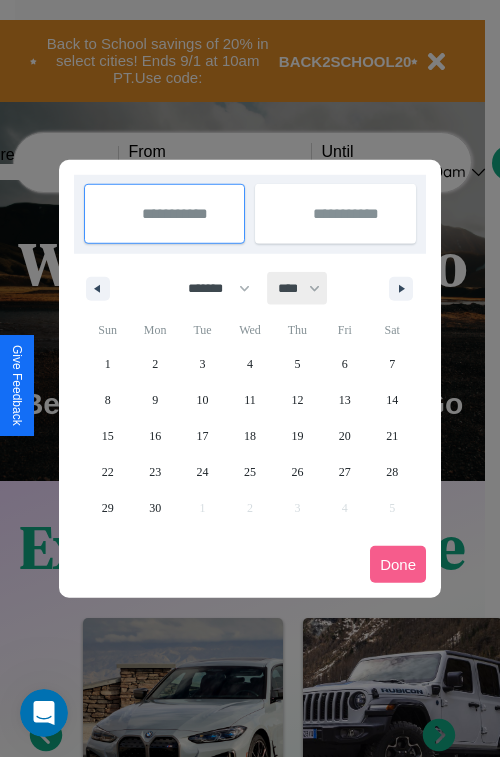 click on "**** **** **** **** **** **** **** **** **** **** **** **** **** **** **** **** **** **** **** **** **** **** **** **** **** **** **** **** **** **** **** **** **** **** **** **** **** **** **** **** **** **** **** **** **** **** **** **** **** **** **** **** **** **** **** **** **** **** **** **** **** **** **** **** **** **** **** **** **** **** **** **** **** **** **** **** **** **** **** **** **** **** **** **** **** **** **** **** **** **** **** **** **** **** **** **** **** **** **** **** **** **** **** **** **** **** **** **** **** **** **** **** **** **** **** **** **** **** **** **** ****" at bounding box center [298, 288] 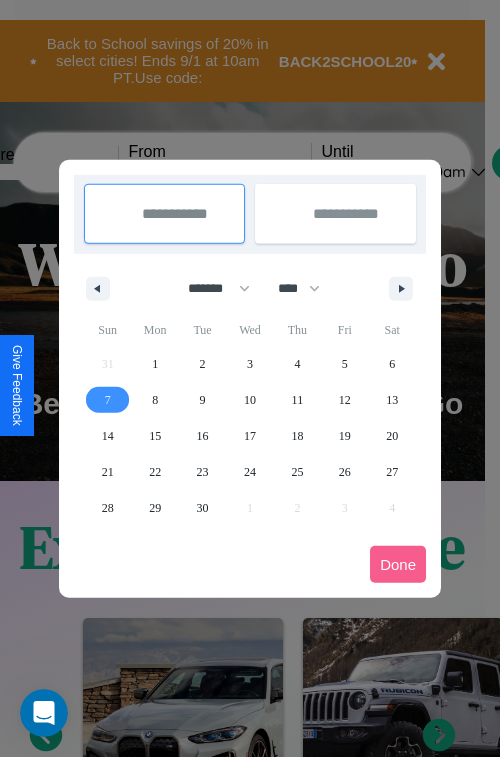 click on "7" at bounding box center (108, 400) 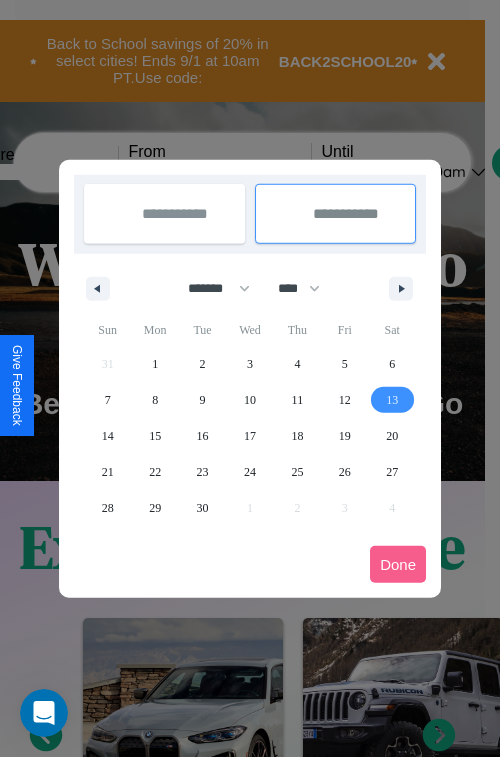 click on "13" at bounding box center [392, 400] 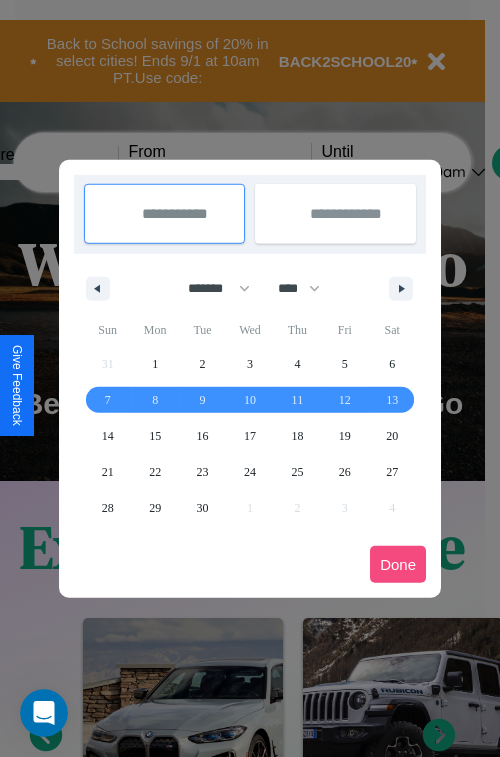 click on "Done" at bounding box center [398, 564] 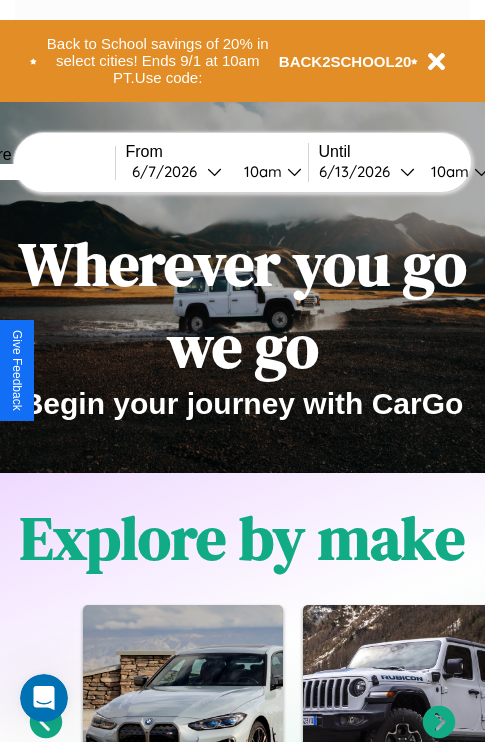 scroll, scrollTop: 0, scrollLeft: 71, axis: horizontal 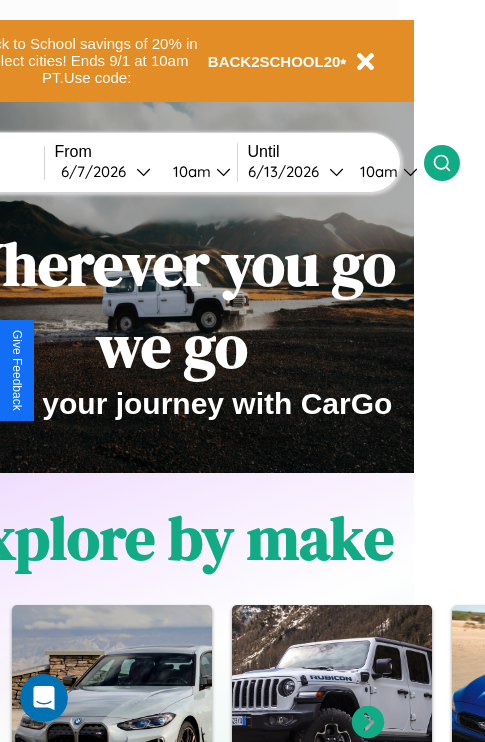 click 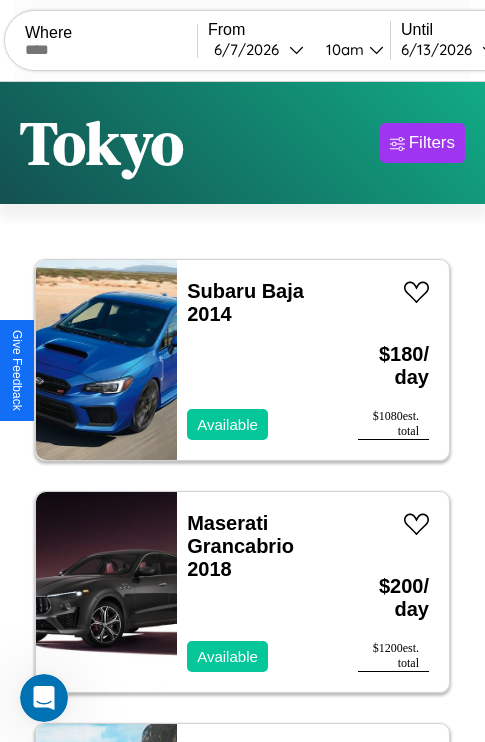 scroll, scrollTop: 66, scrollLeft: 0, axis: vertical 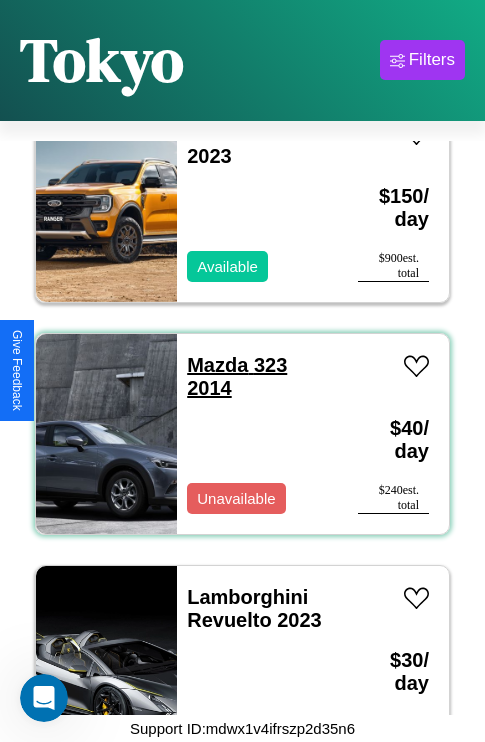 click on "Mazda   323   2014" at bounding box center [237, 376] 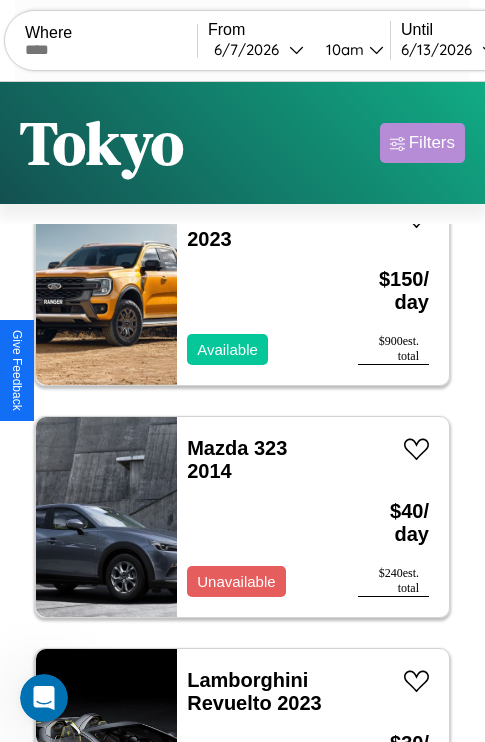 click on "Filters" at bounding box center (432, 143) 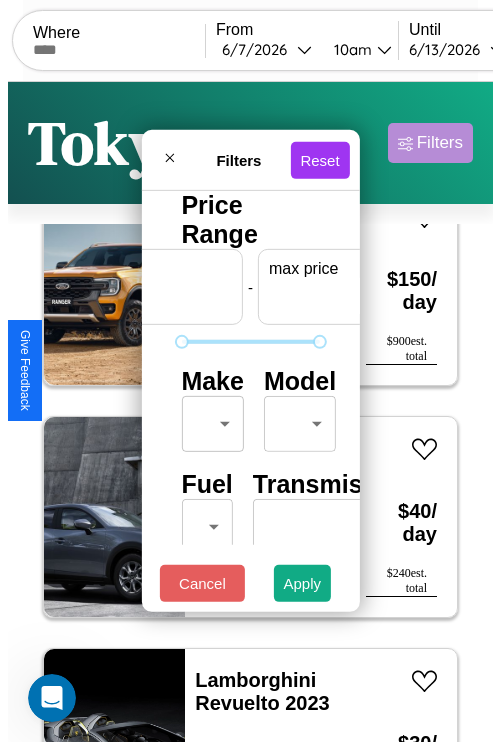 scroll, scrollTop: 0, scrollLeft: 124, axis: horizontal 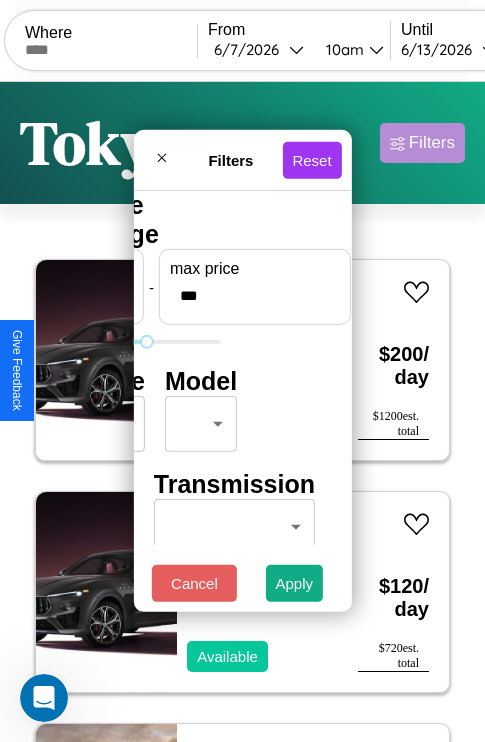 type on "***" 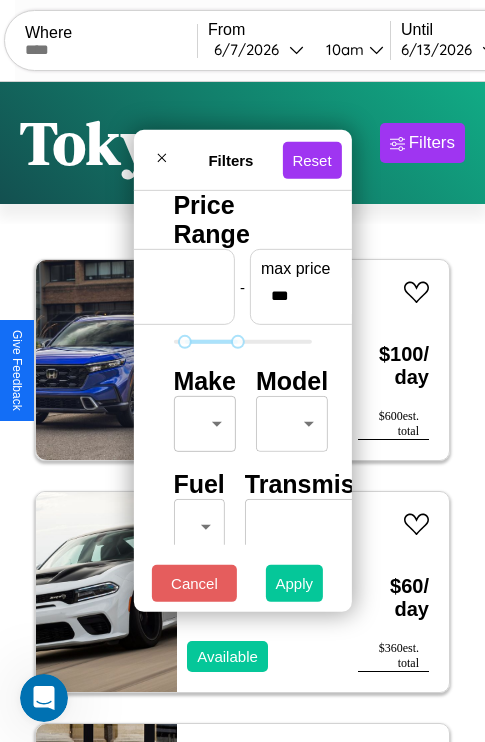 type on "**" 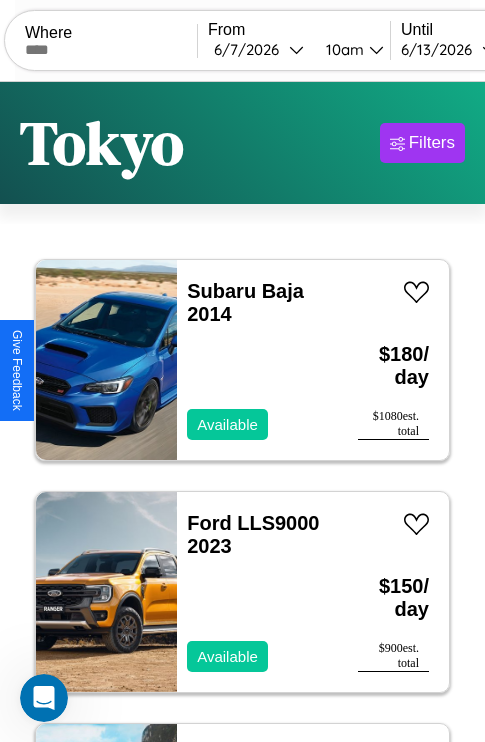 scroll, scrollTop: 95, scrollLeft: 0, axis: vertical 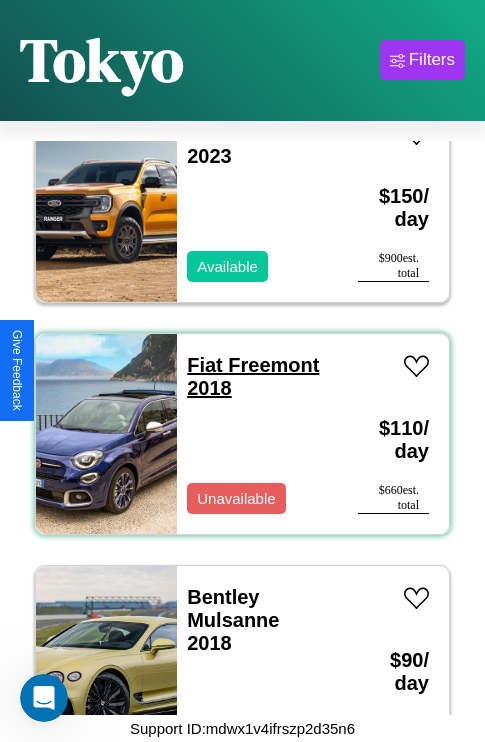 click on "Fiat   Freemont   2018" at bounding box center [253, 376] 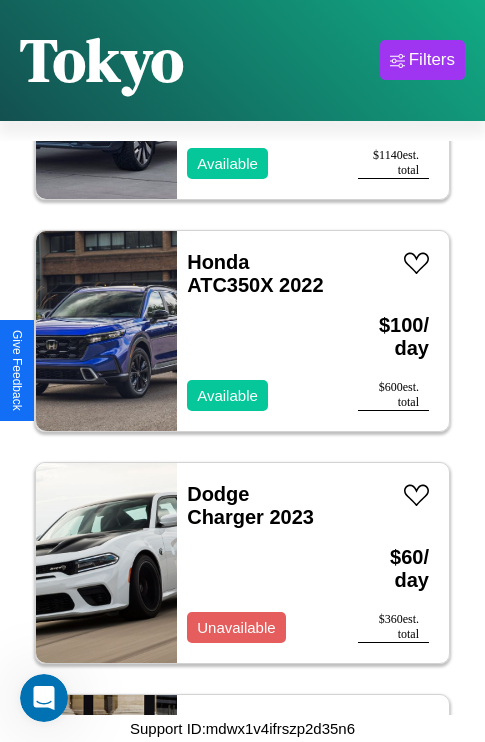 scroll, scrollTop: 13299, scrollLeft: 0, axis: vertical 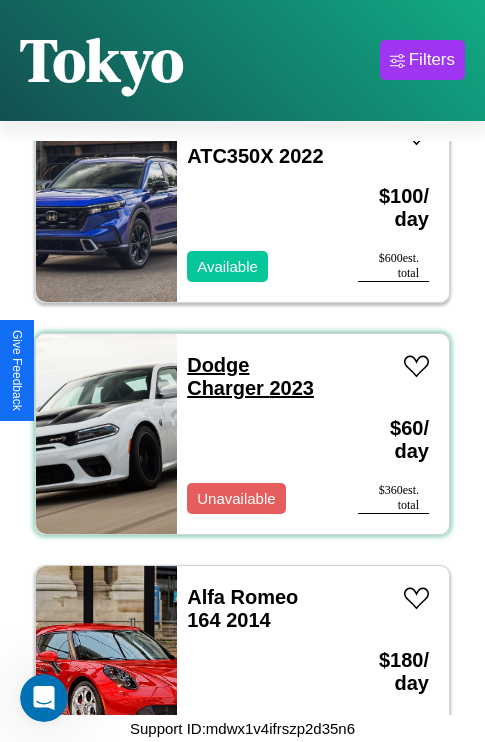 click on "Dodge   Charger   2023" at bounding box center [250, 376] 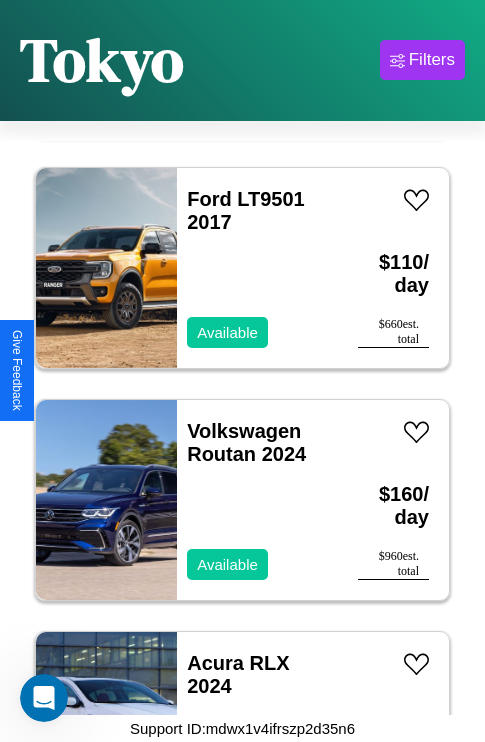scroll, scrollTop: 9587, scrollLeft: 0, axis: vertical 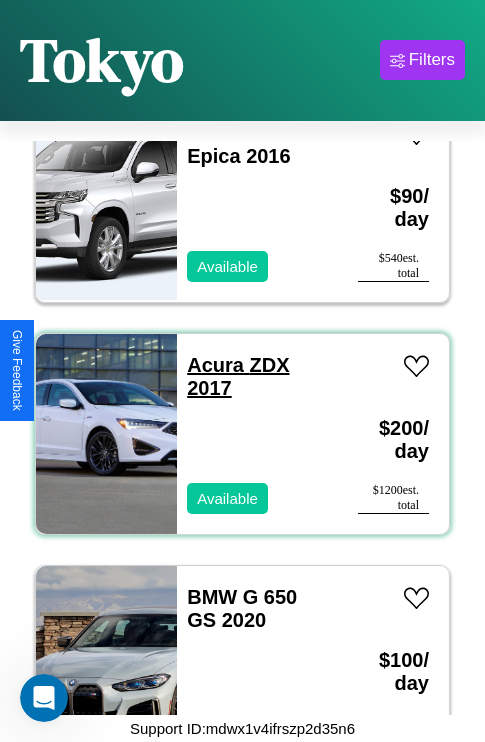 click on "Acura   ZDX   2017" at bounding box center (238, 376) 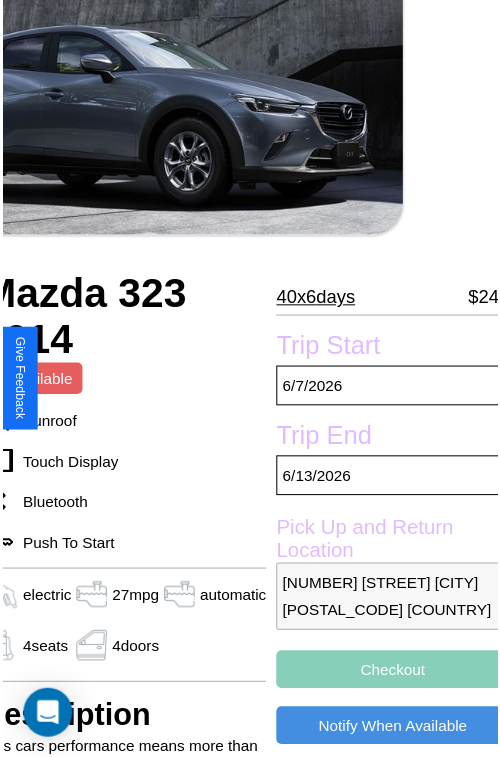 scroll, scrollTop: 219, scrollLeft: 96, axis: both 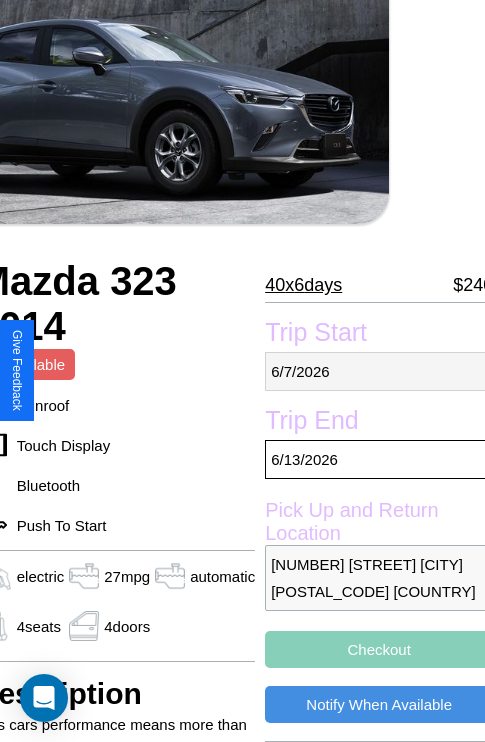 click on "6 / 7 / 2026" at bounding box center [379, 371] 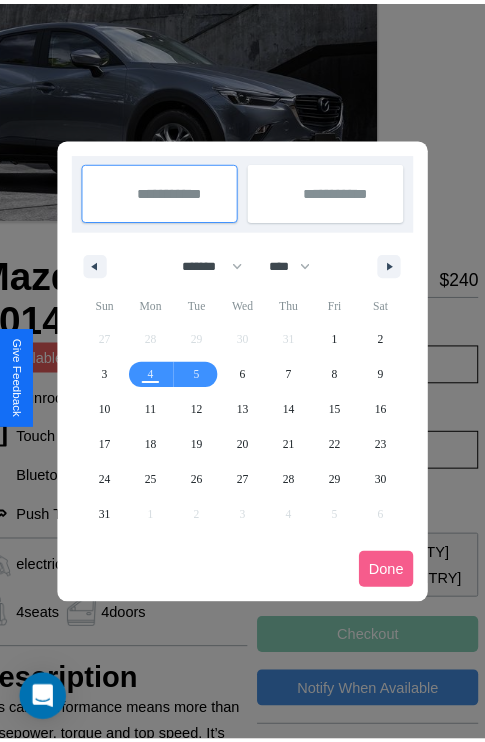 scroll, scrollTop: 0, scrollLeft: 96, axis: horizontal 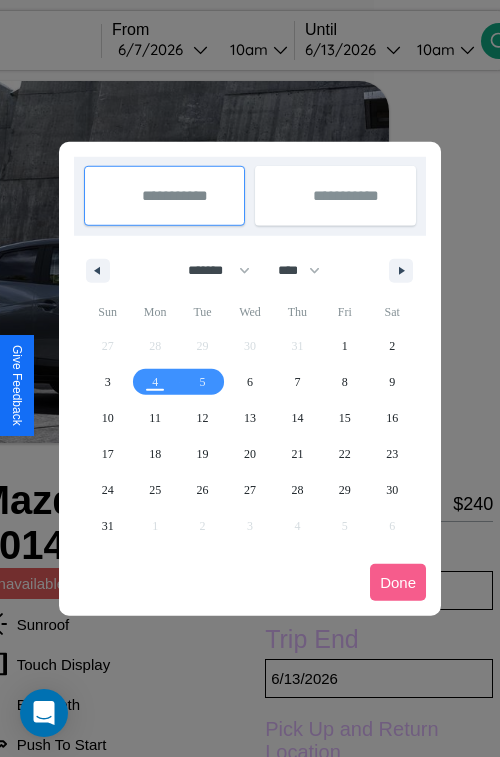 click at bounding box center [250, 378] 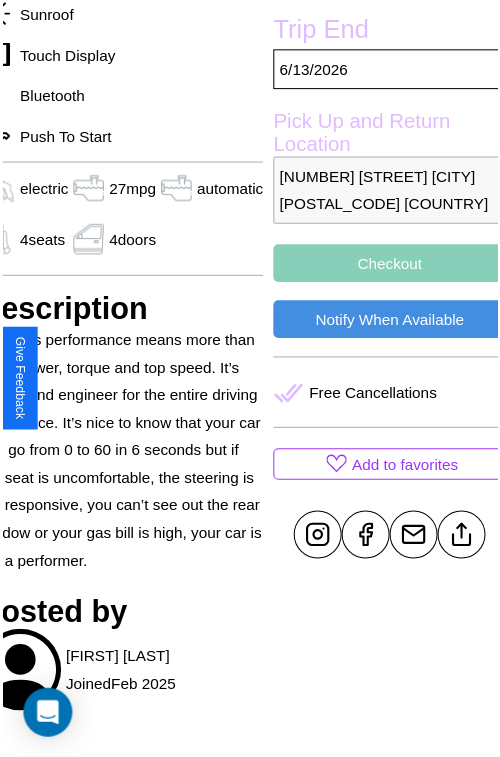scroll, scrollTop: 694, scrollLeft: 96, axis: both 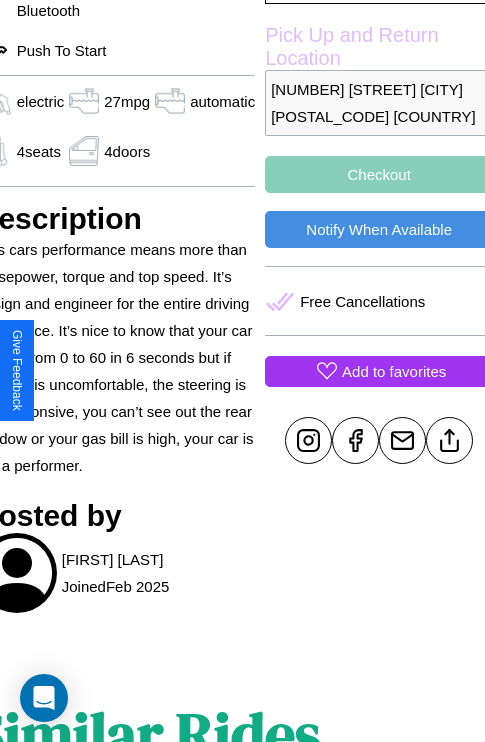 click on "Add to favorites" at bounding box center [394, 371] 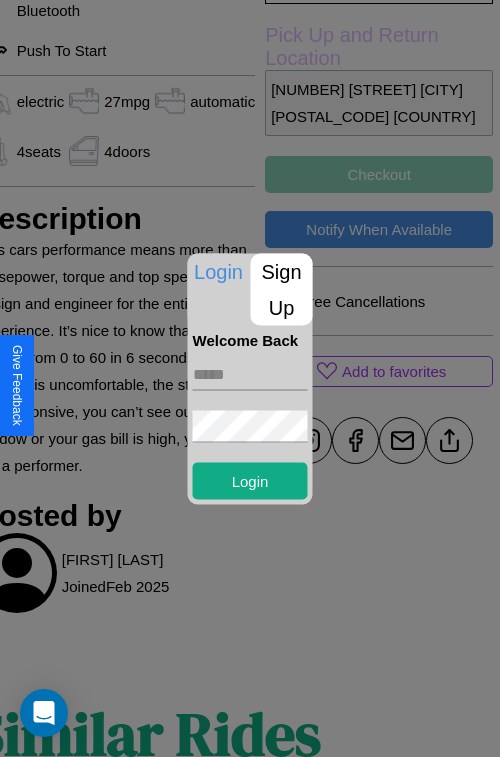 click on "Sign Up" at bounding box center [282, 289] 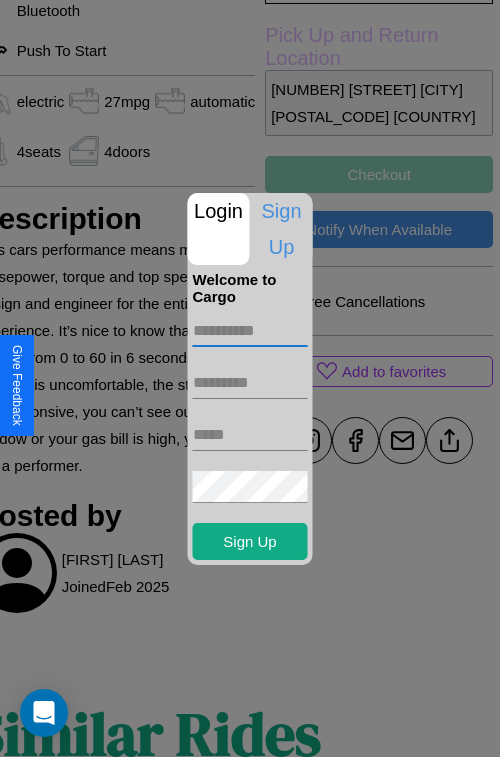 click at bounding box center (250, 331) 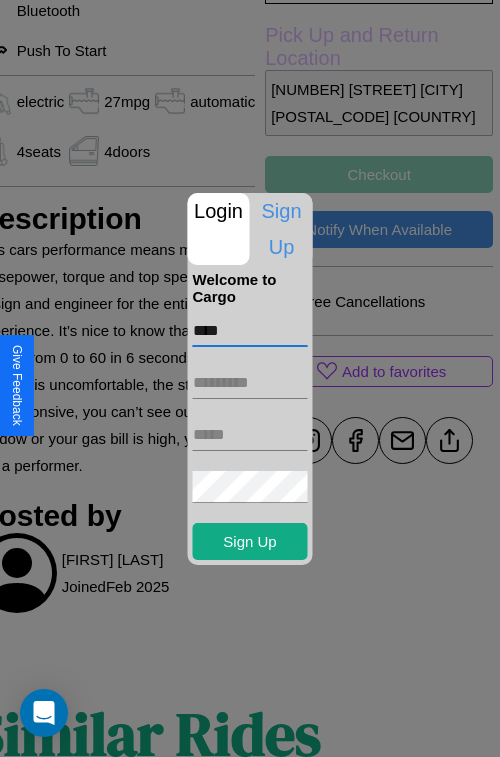 type on "****" 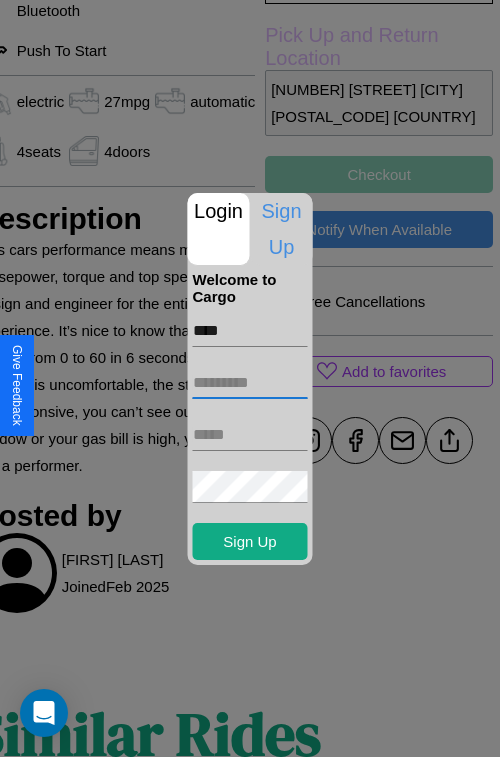 click at bounding box center [250, 383] 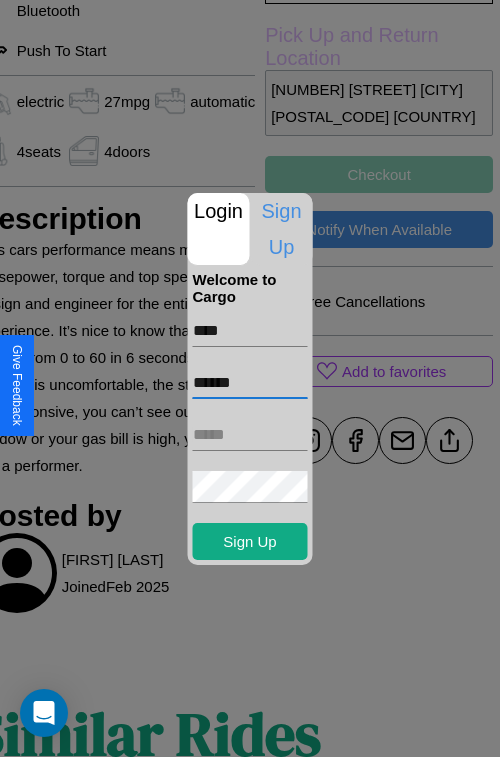 type on "******" 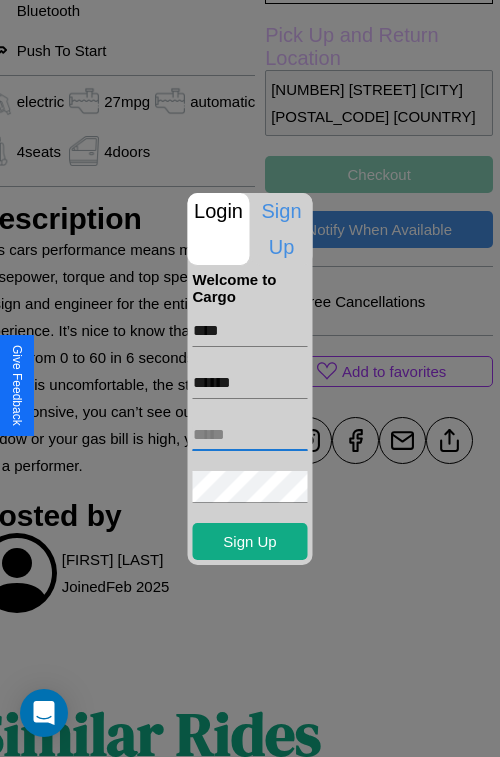 click at bounding box center (250, 435) 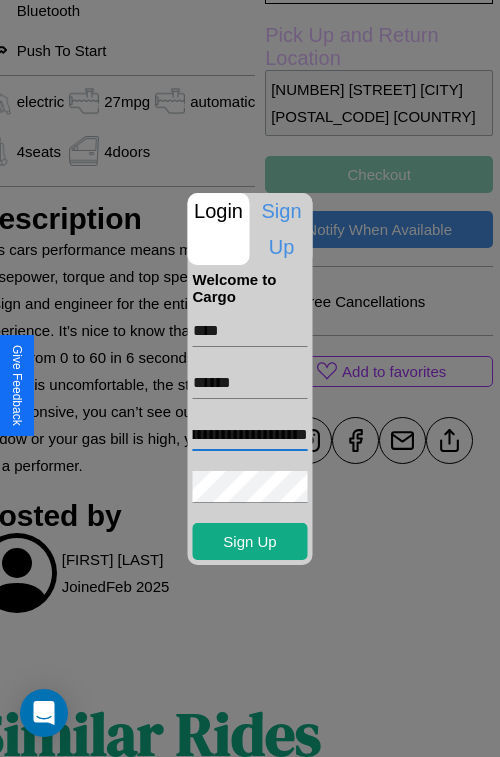 scroll, scrollTop: 0, scrollLeft: 76, axis: horizontal 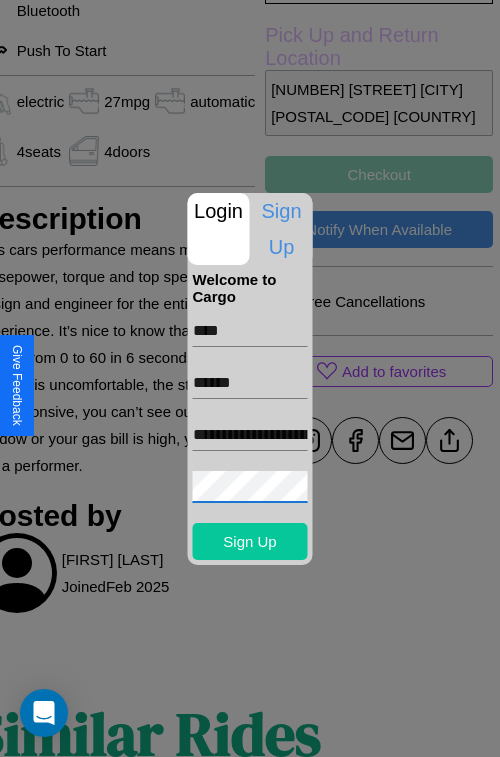 click on "Sign Up" at bounding box center (250, 541) 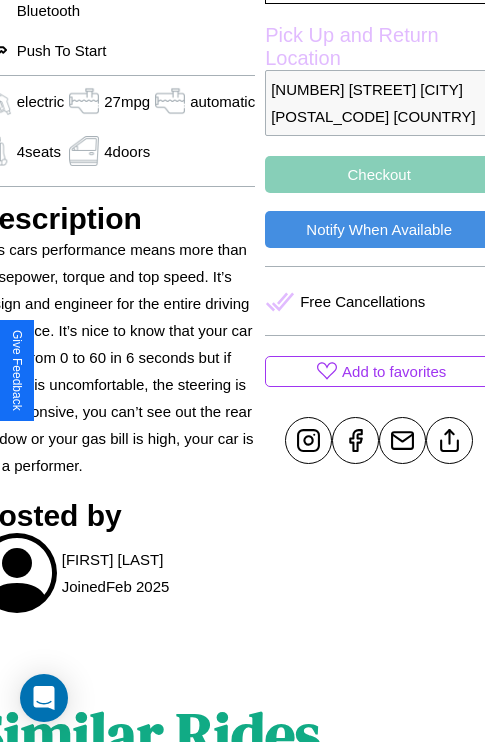 scroll, scrollTop: 694, scrollLeft: 96, axis: both 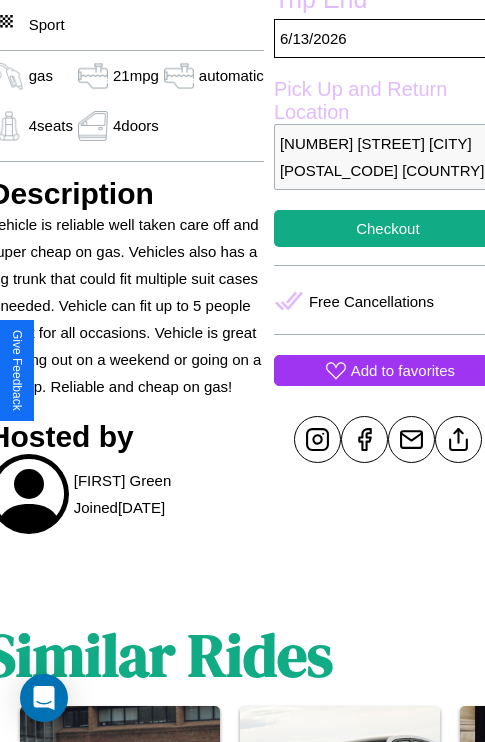 click on "Add to favorites" at bounding box center [403, 370] 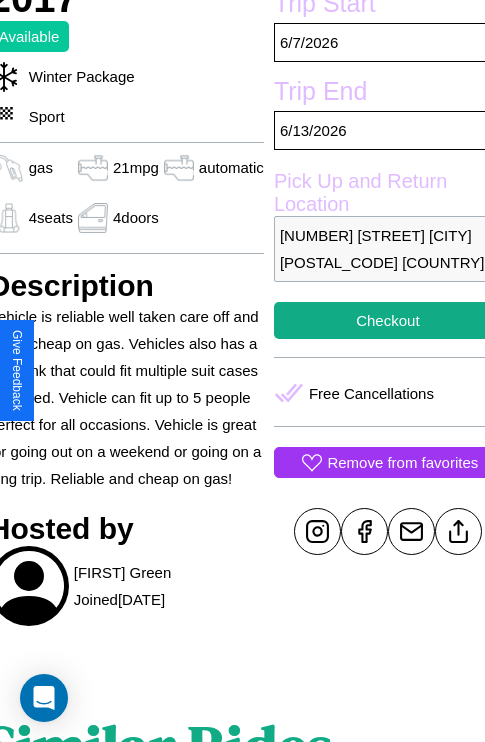 scroll, scrollTop: 459, scrollLeft: 84, axis: both 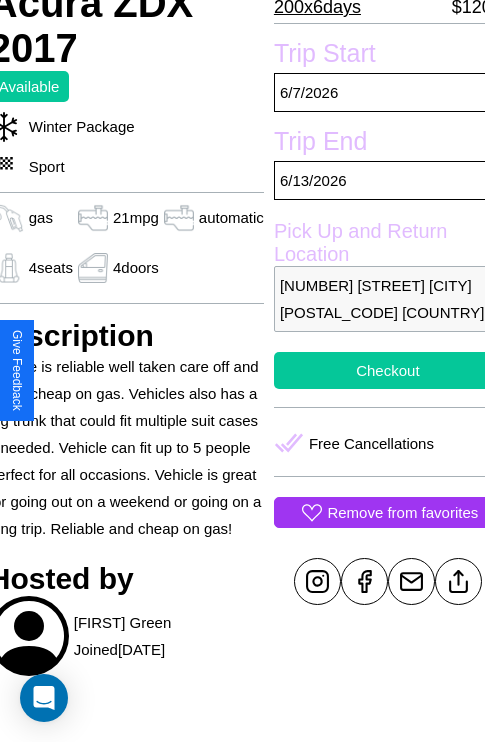 click on "Checkout" at bounding box center [388, 370] 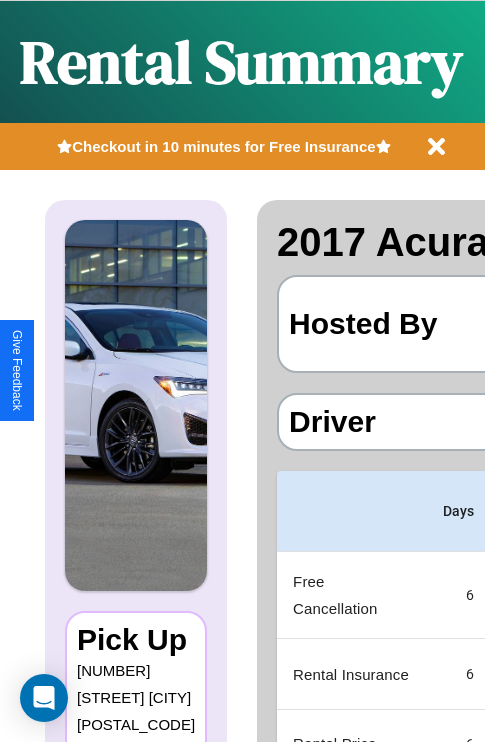 scroll, scrollTop: 0, scrollLeft: 378, axis: horizontal 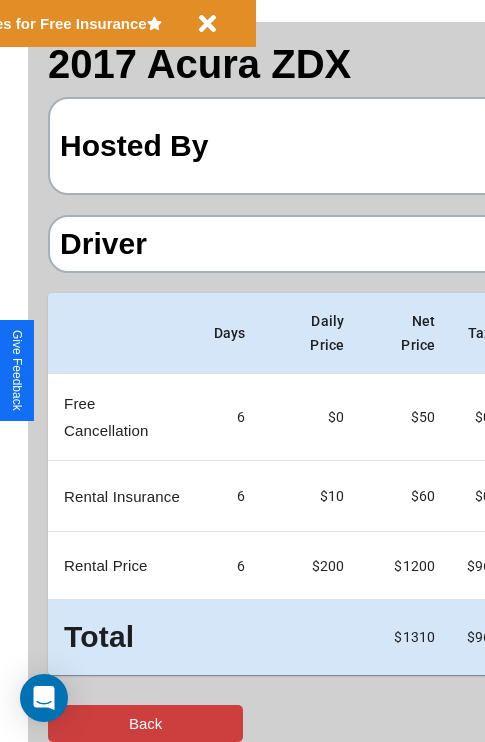 click on "Back" at bounding box center (145, 723) 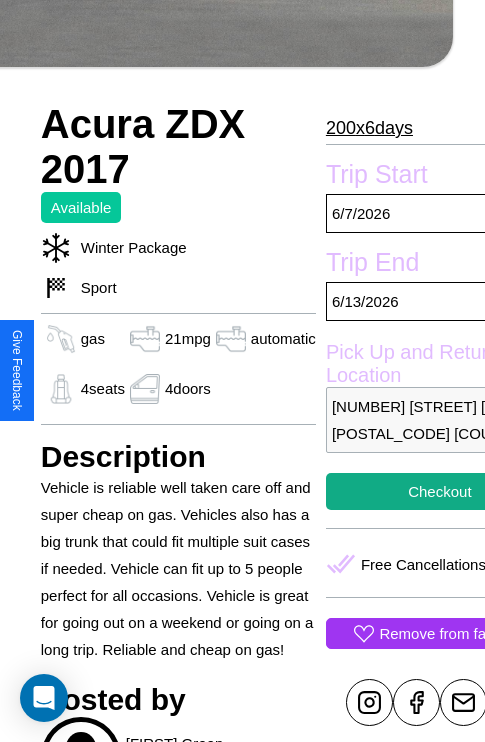 scroll, scrollTop: 670, scrollLeft: 64, axis: both 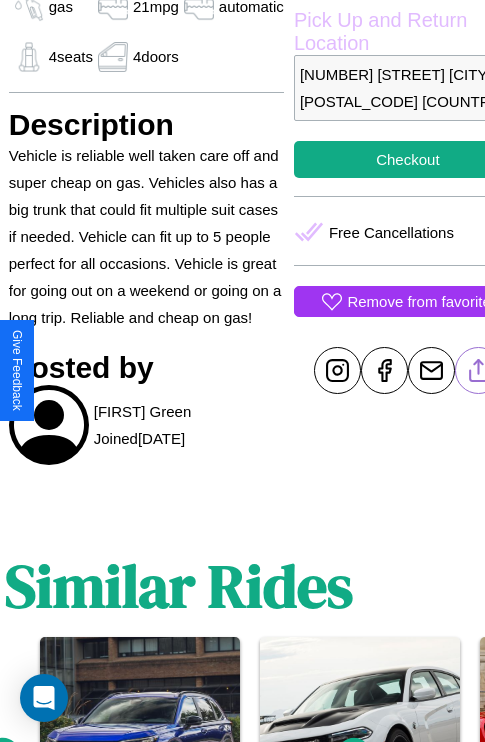click 